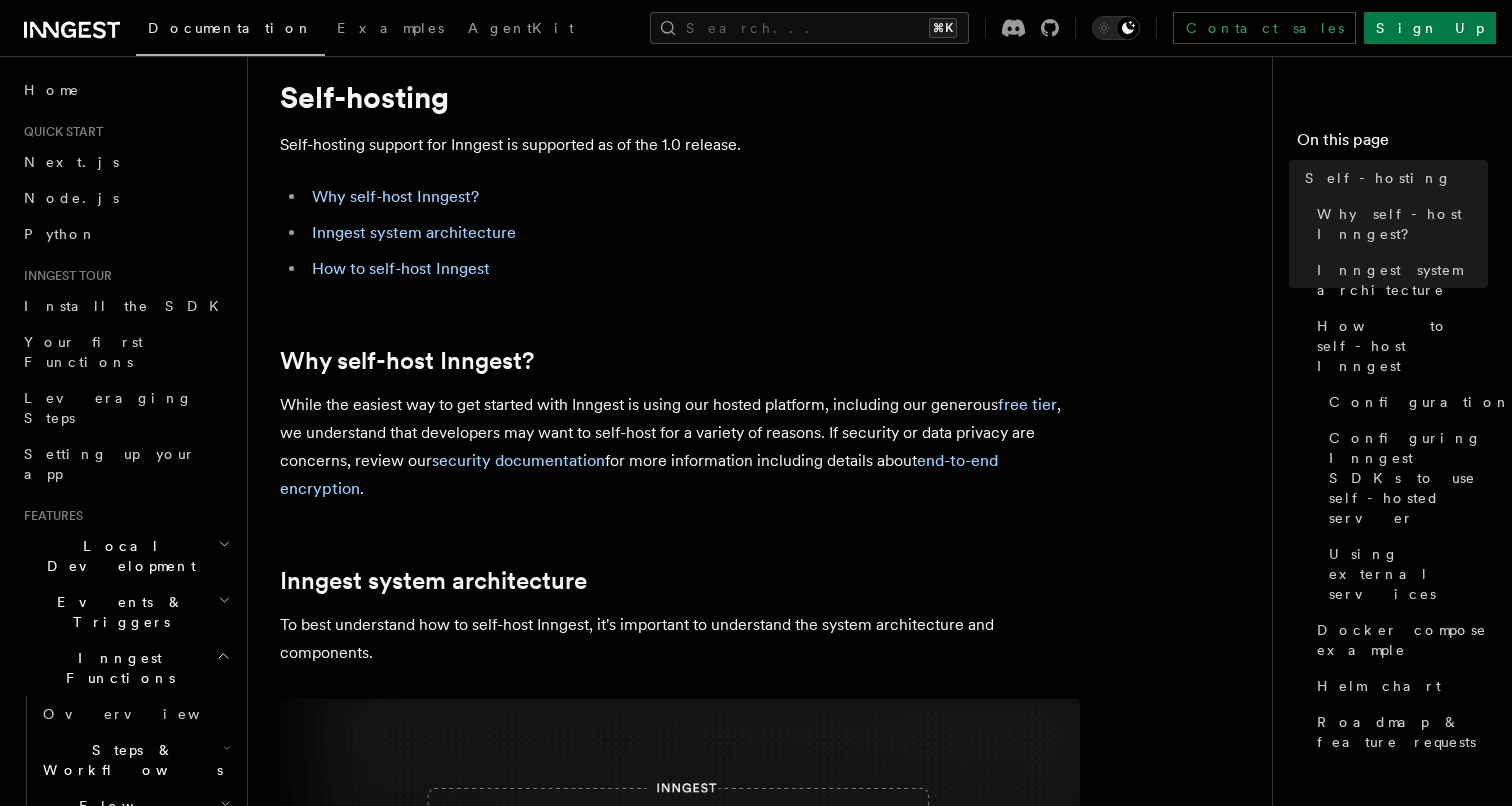scroll, scrollTop: 91, scrollLeft: 0, axis: vertical 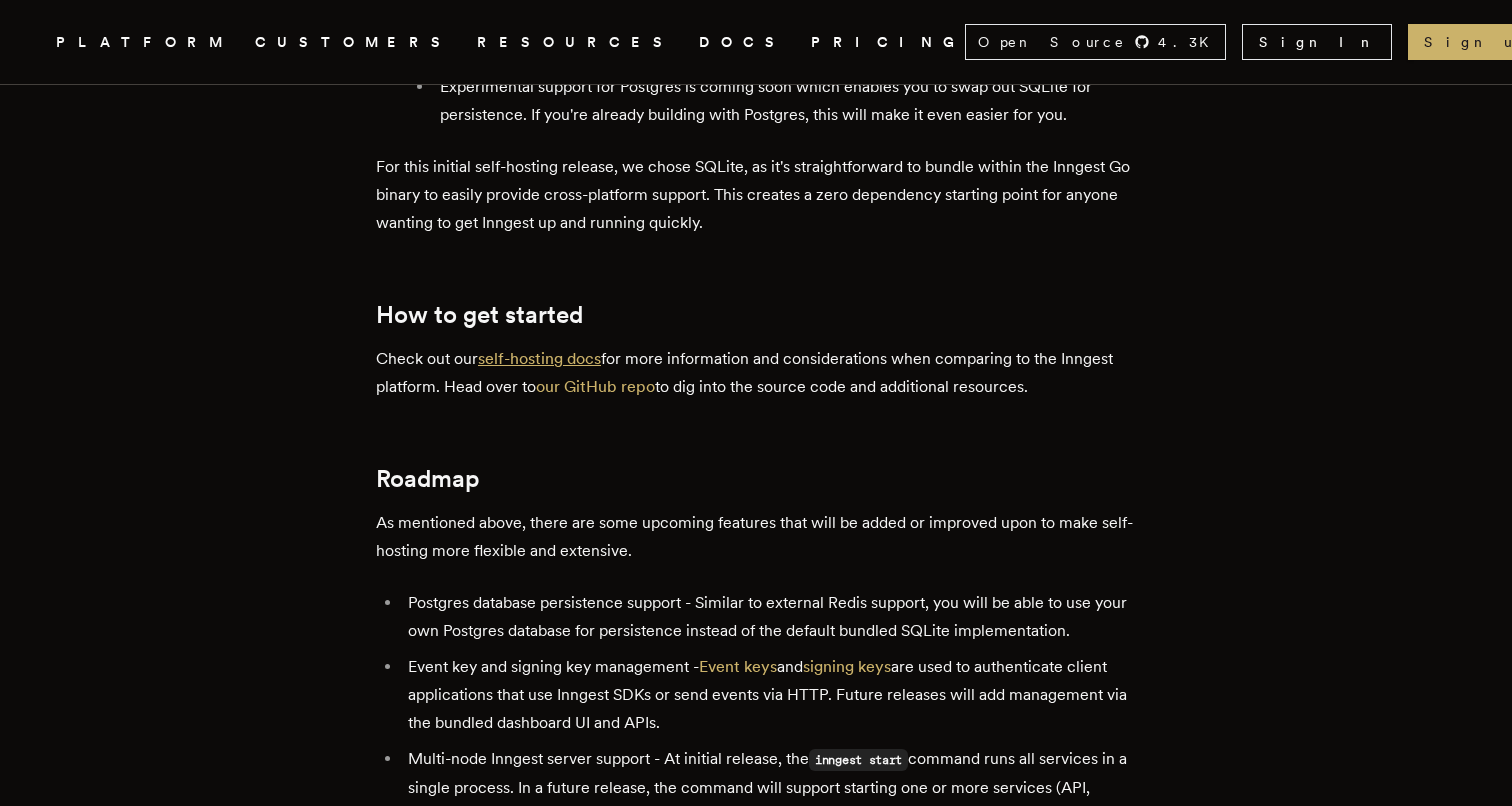 click on "self-hosting docs" at bounding box center (539, 358) 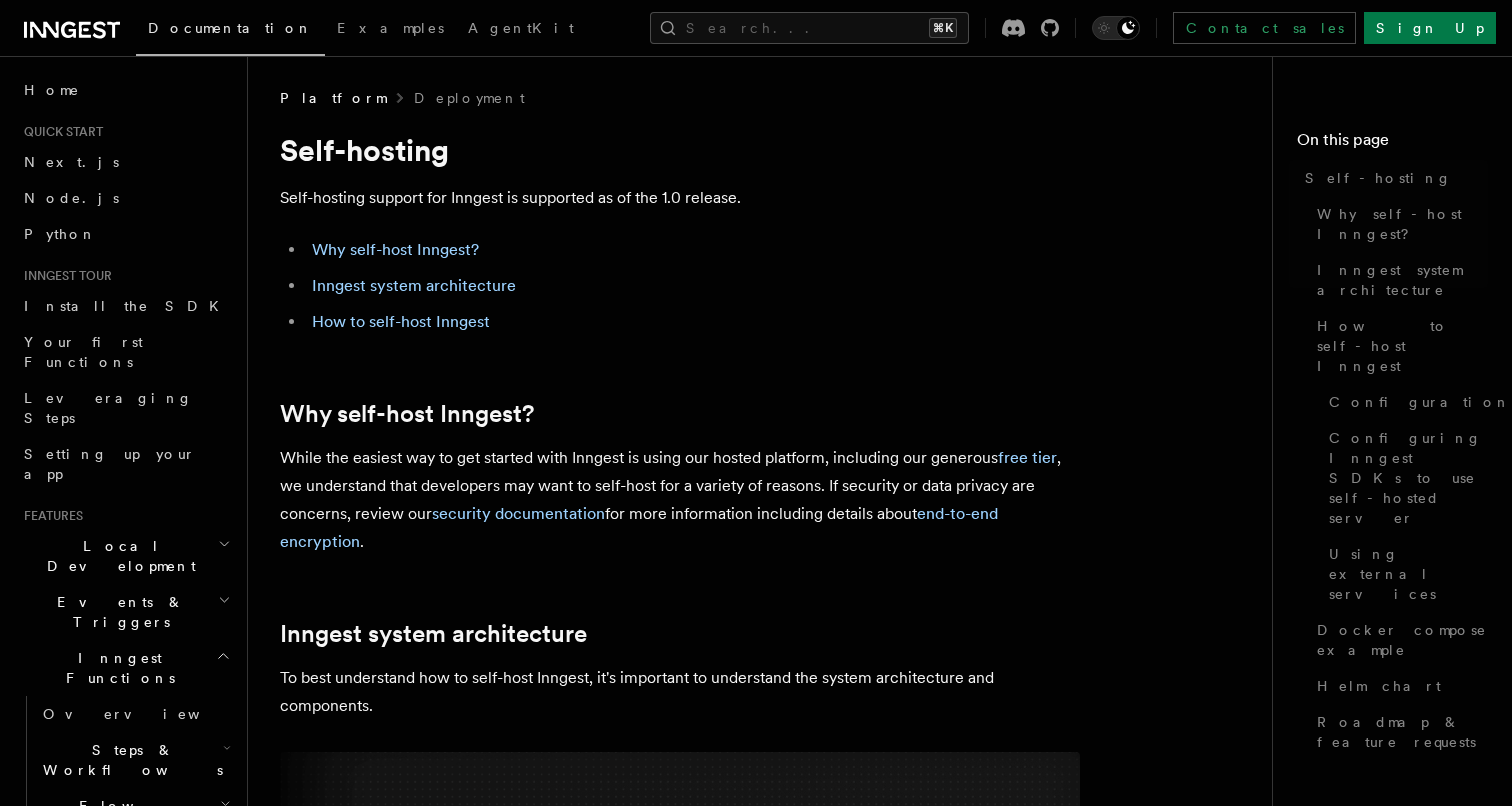 scroll, scrollTop: 0, scrollLeft: 0, axis: both 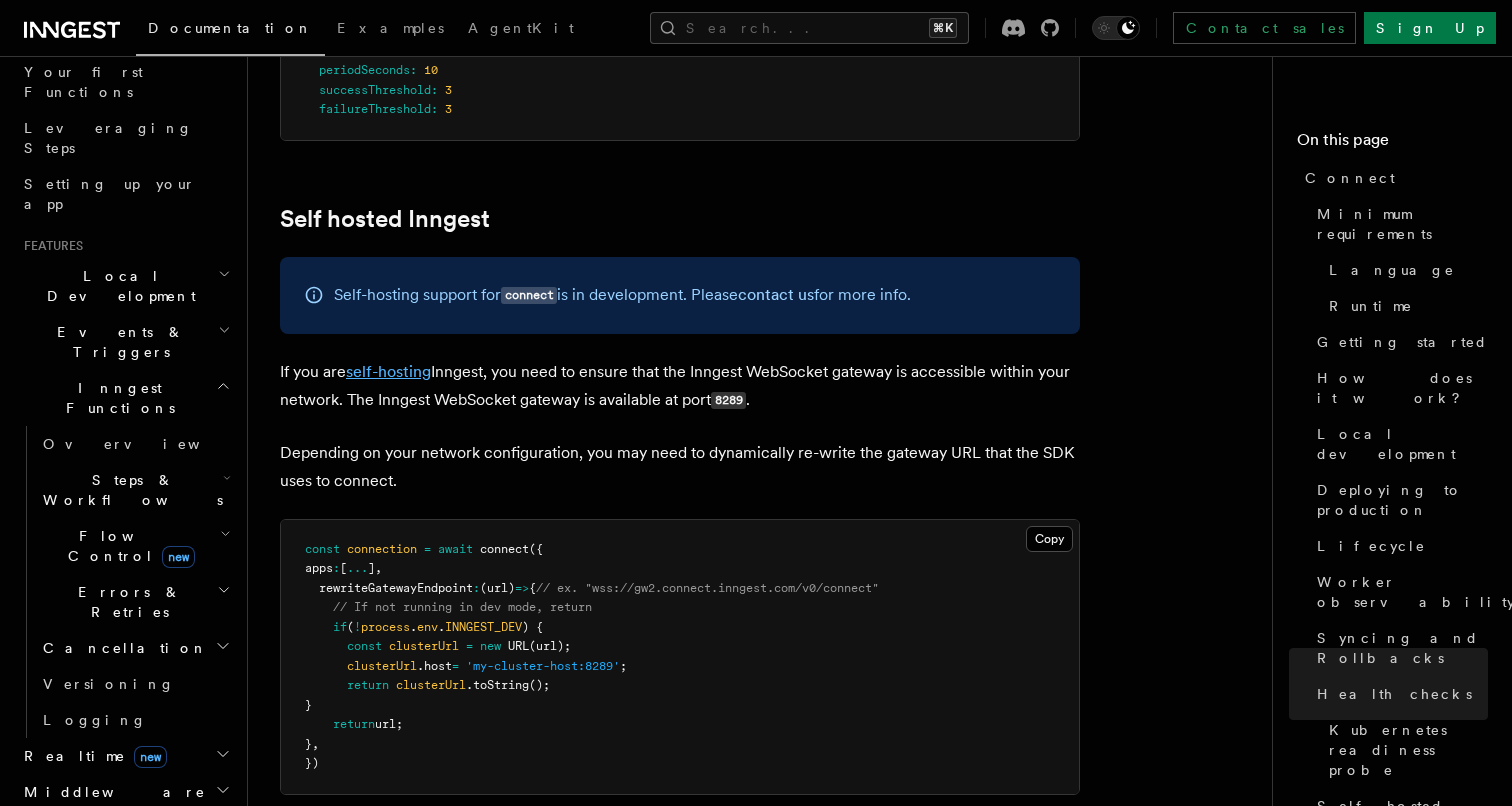 click on "self-hosting" at bounding box center (388, 371) 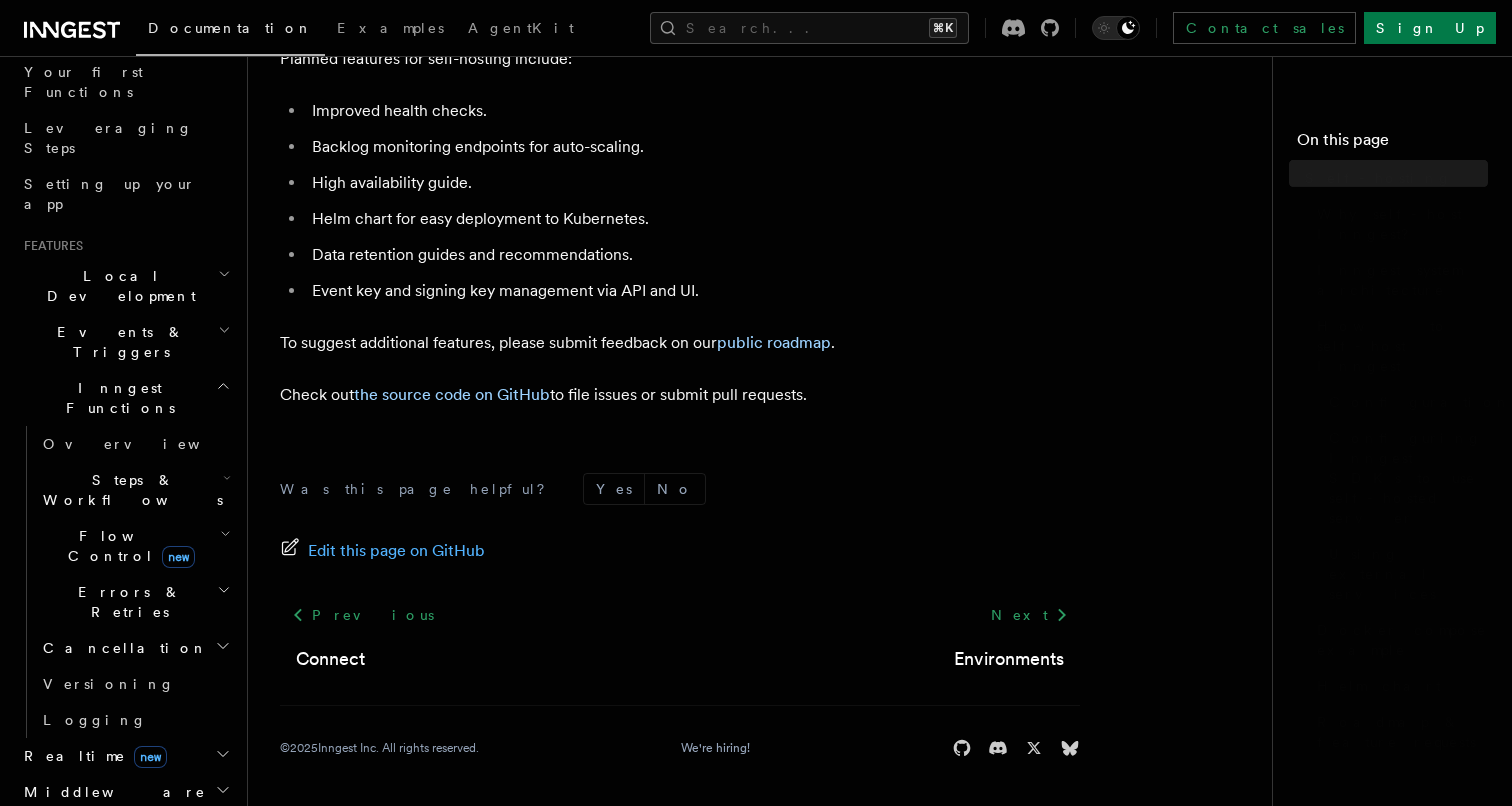 scroll, scrollTop: 0, scrollLeft: 0, axis: both 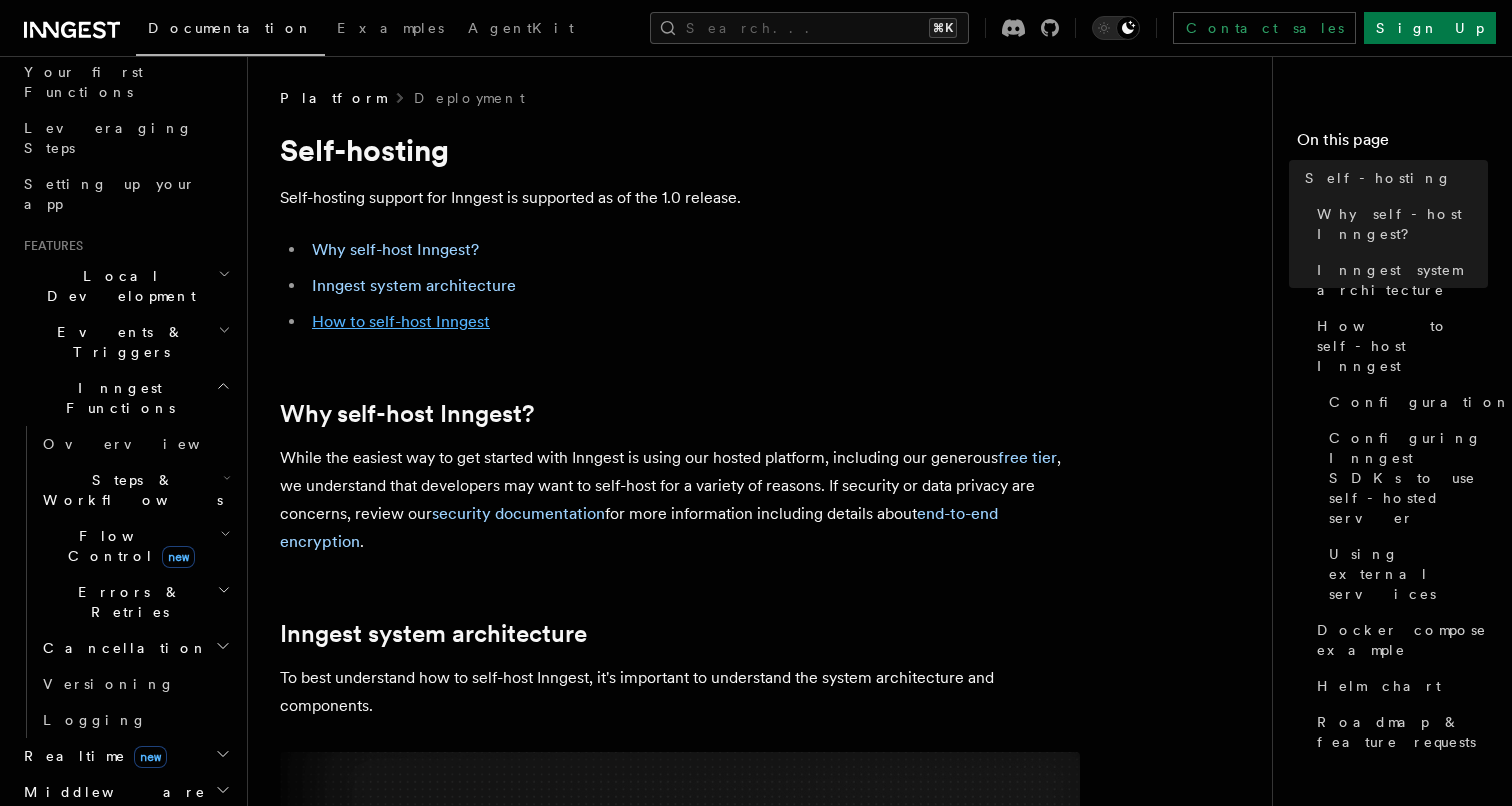 click on "How to self-host Inngest" at bounding box center (401, 321) 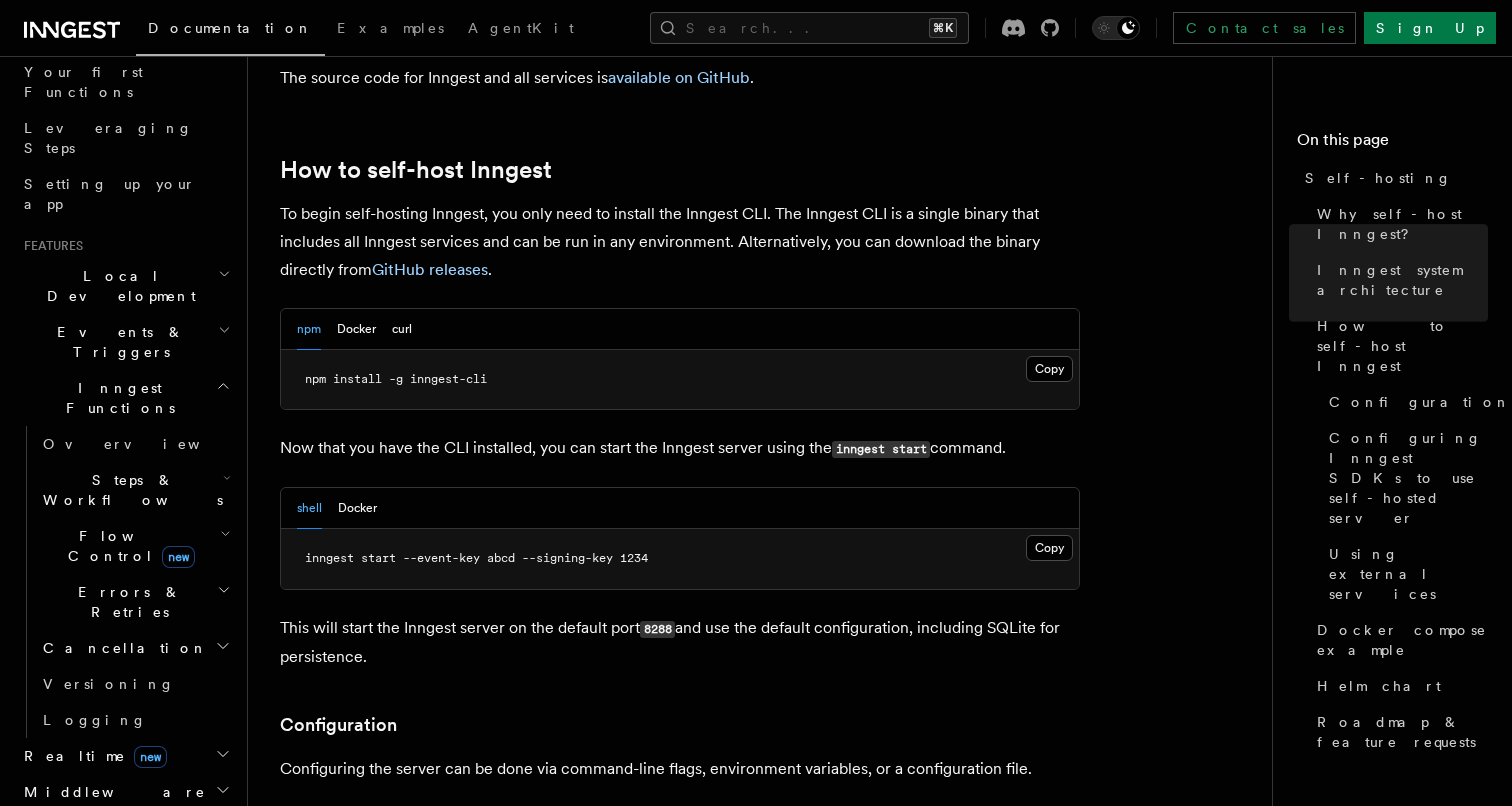 scroll, scrollTop: 1945, scrollLeft: 0, axis: vertical 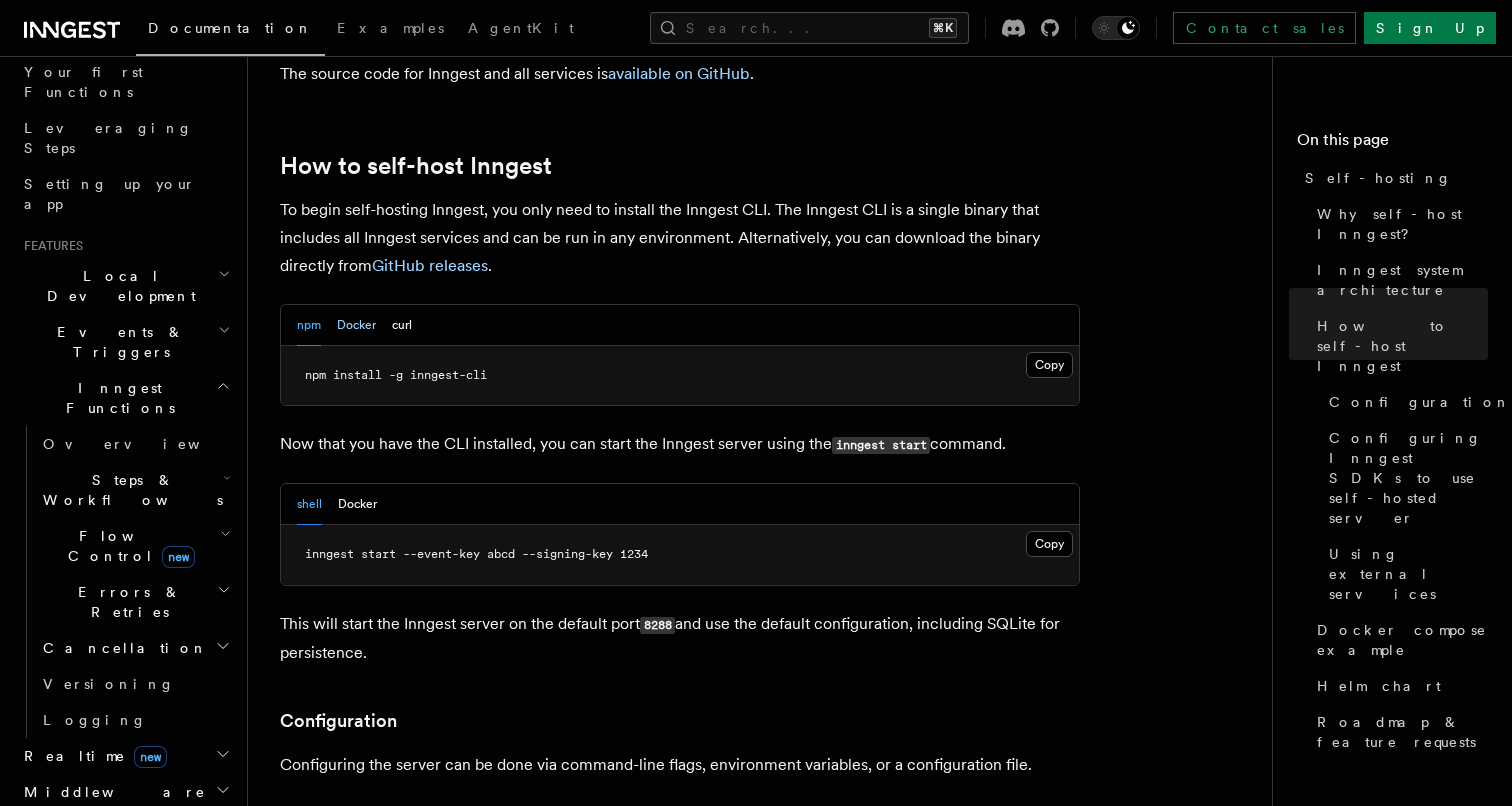 click on "Docker" at bounding box center (356, 325) 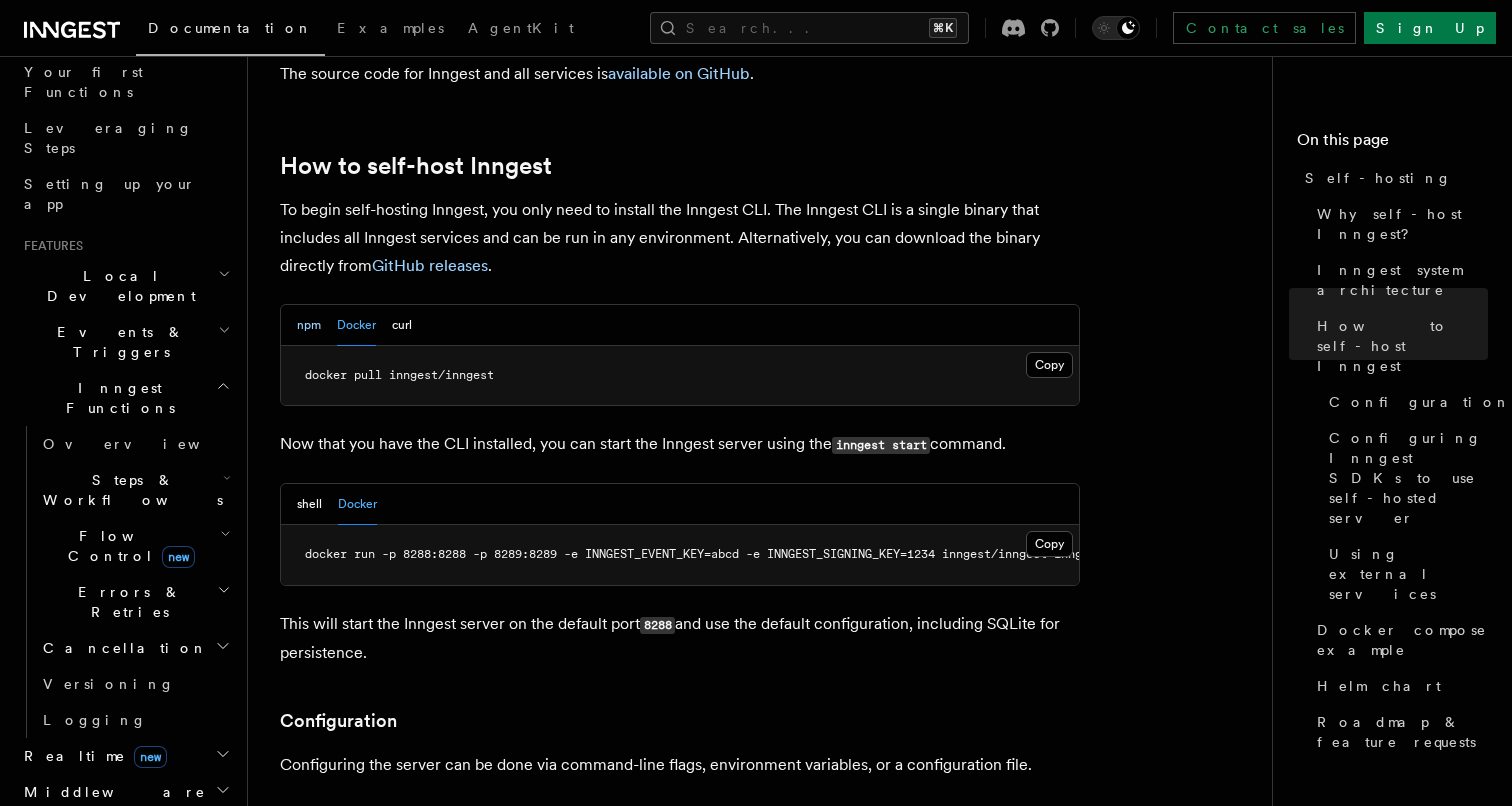 click on "npm" at bounding box center [309, 325] 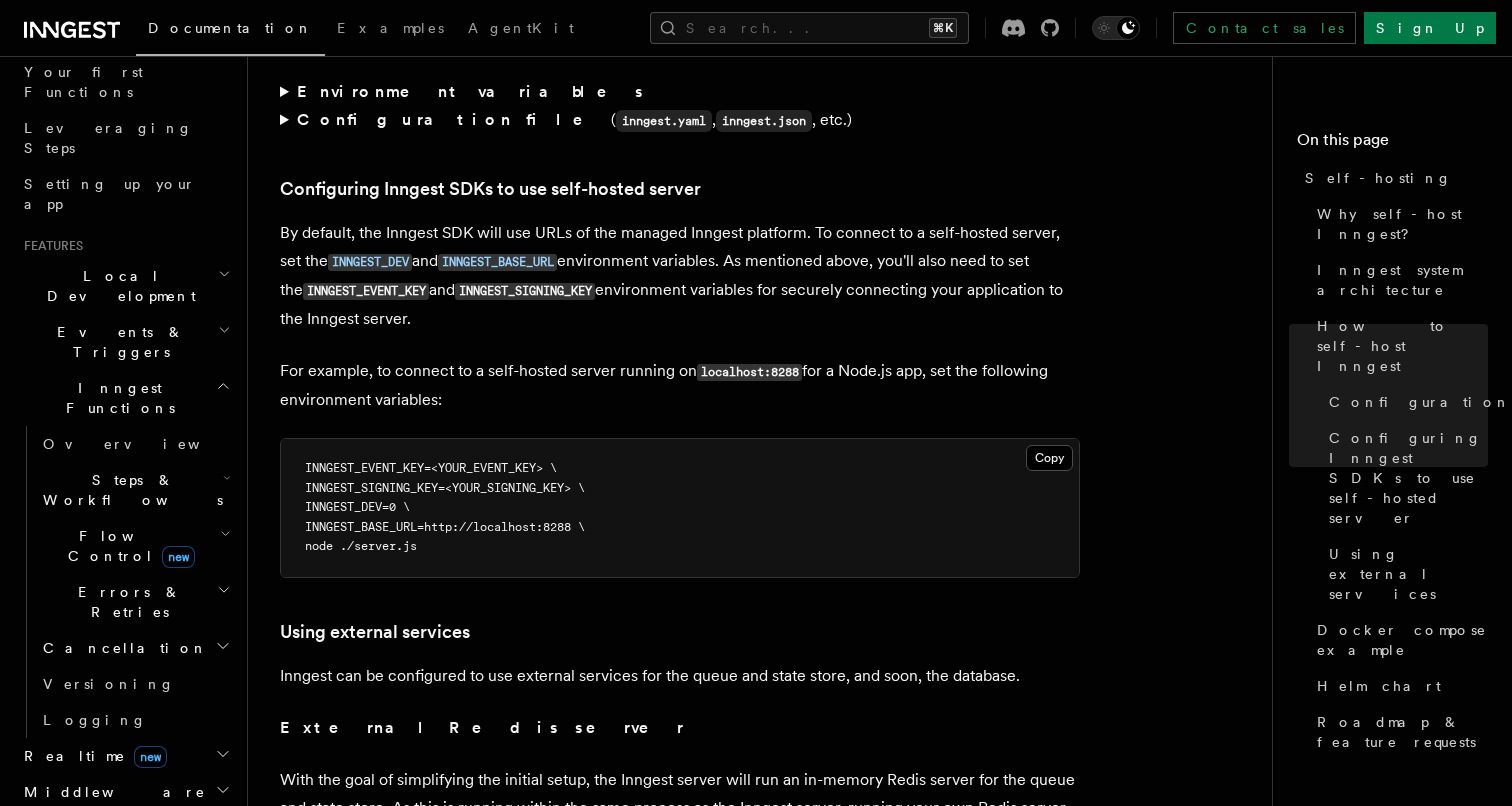 scroll, scrollTop: 4314, scrollLeft: 0, axis: vertical 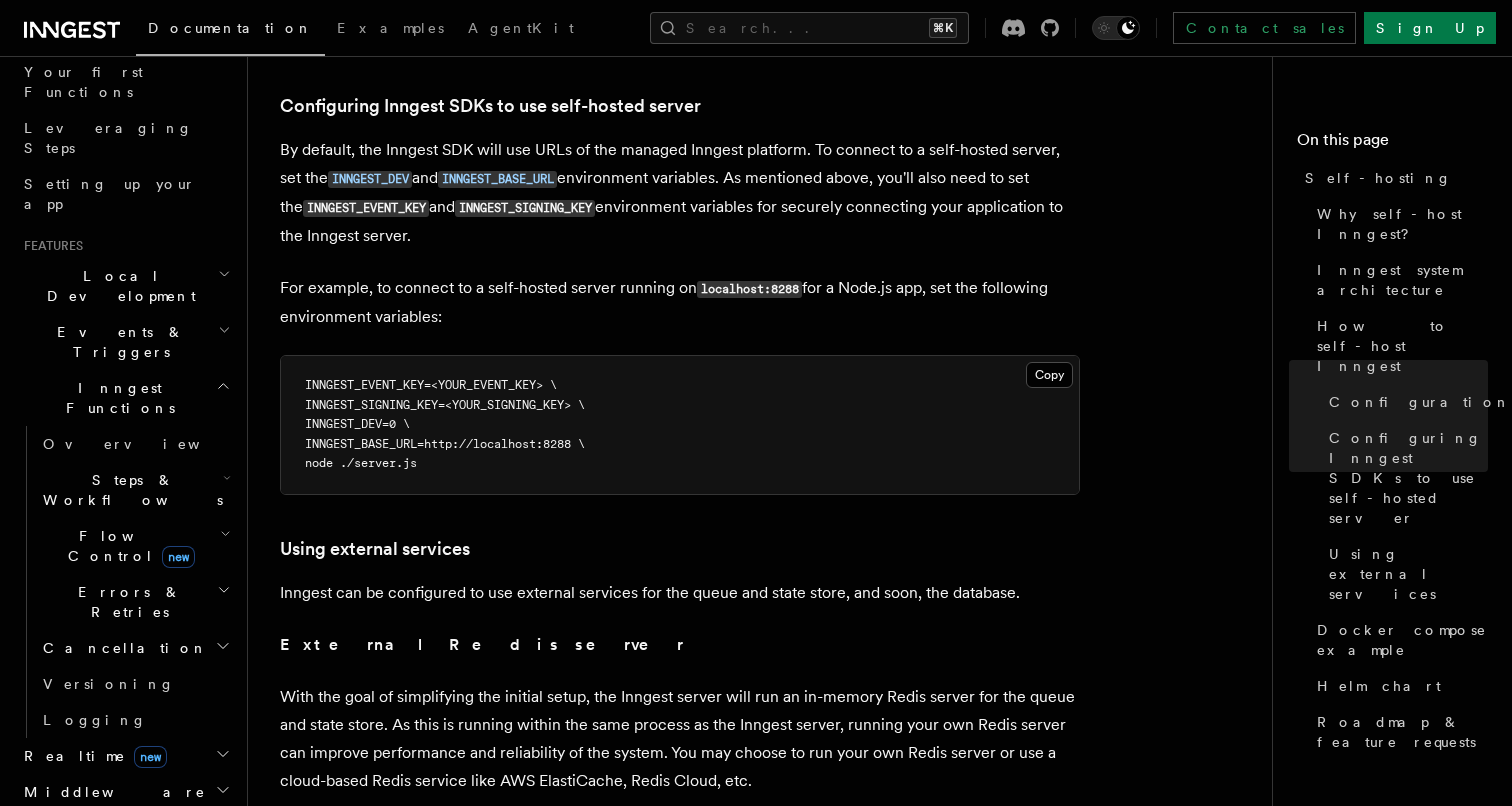 click on "Realtime new" at bounding box center [125, 756] 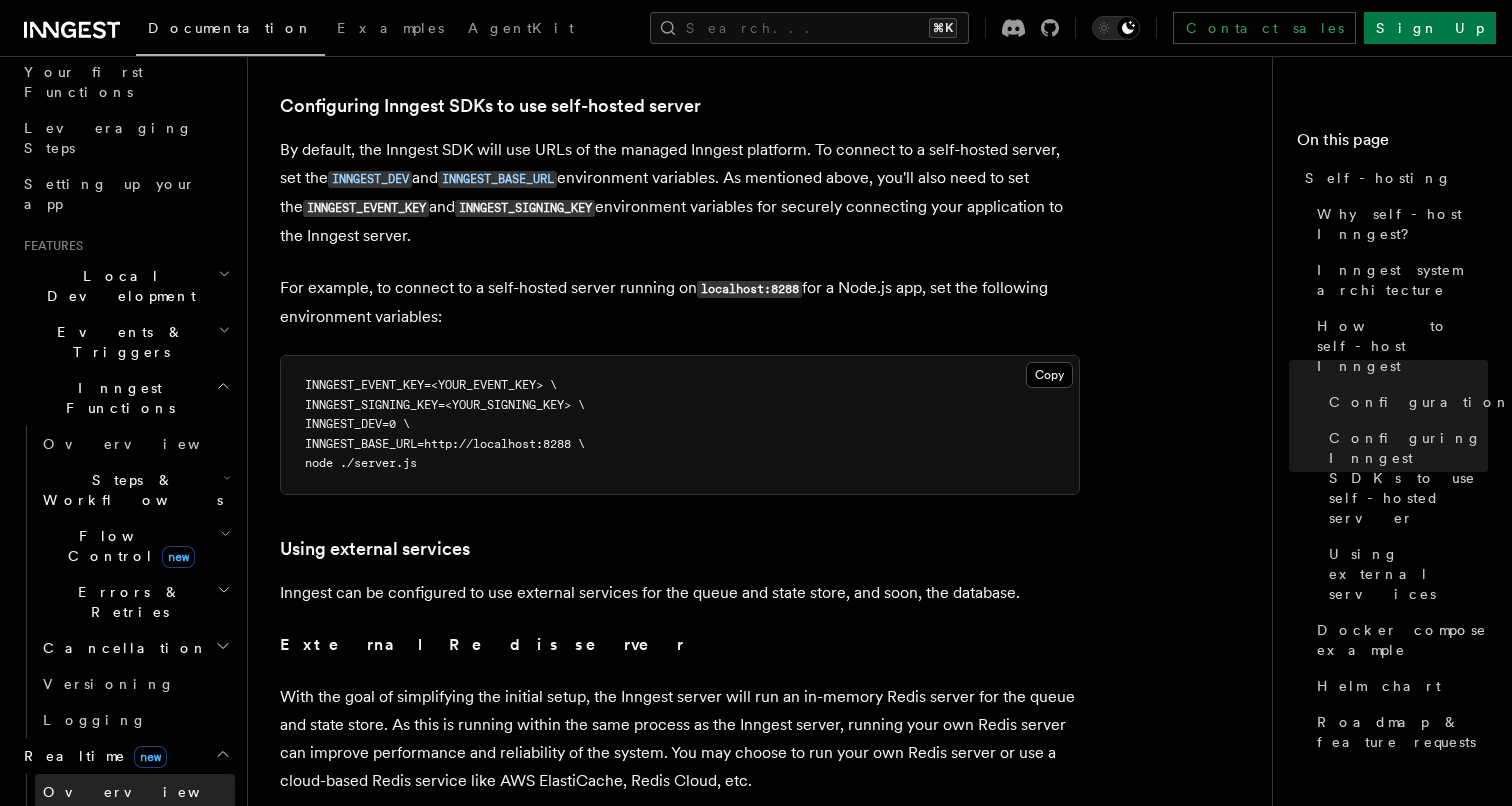 click on "Overview" at bounding box center [146, 792] 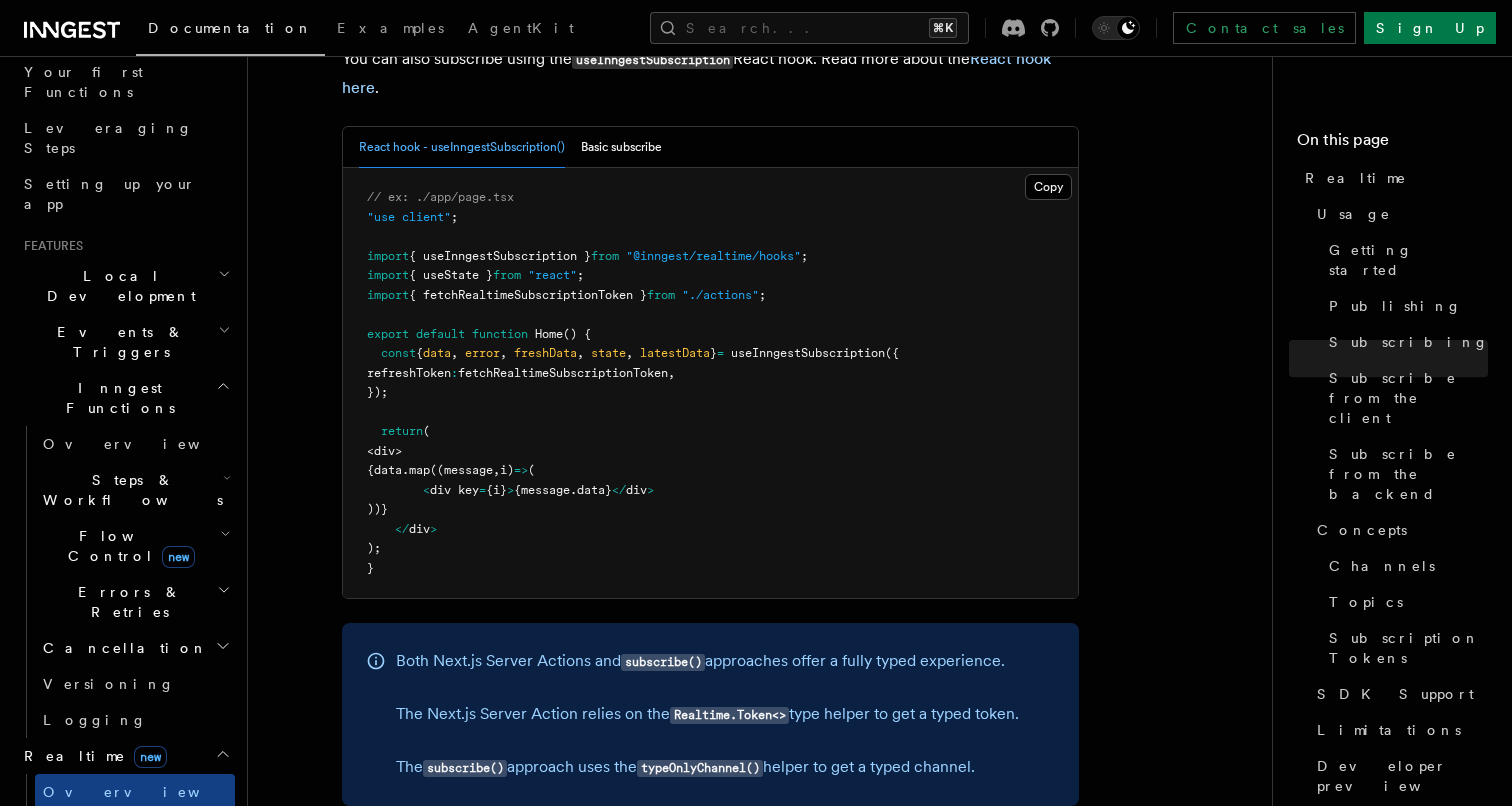 scroll, scrollTop: 3235, scrollLeft: 0, axis: vertical 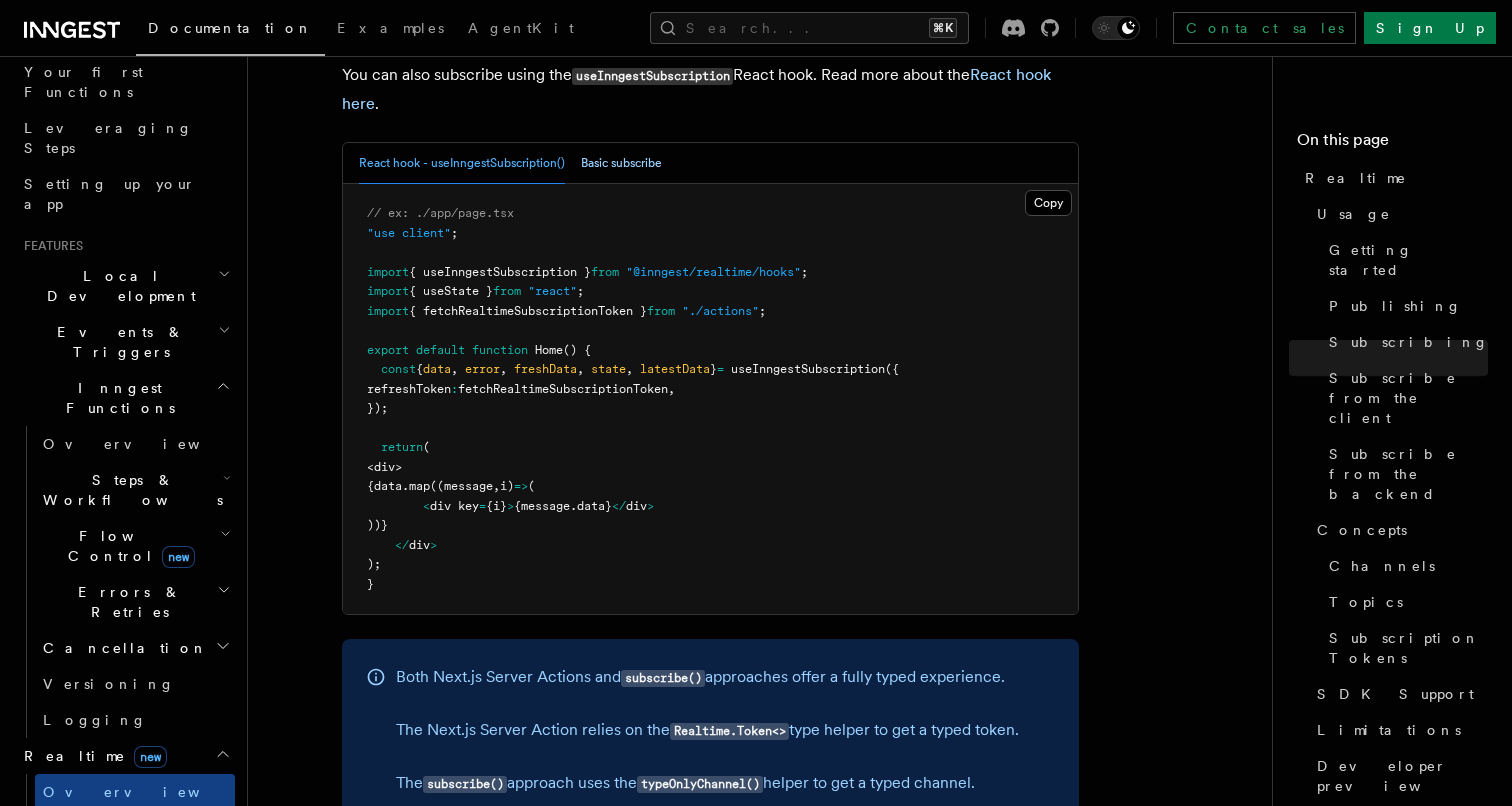 click on "Basic subscribe" at bounding box center (621, 163) 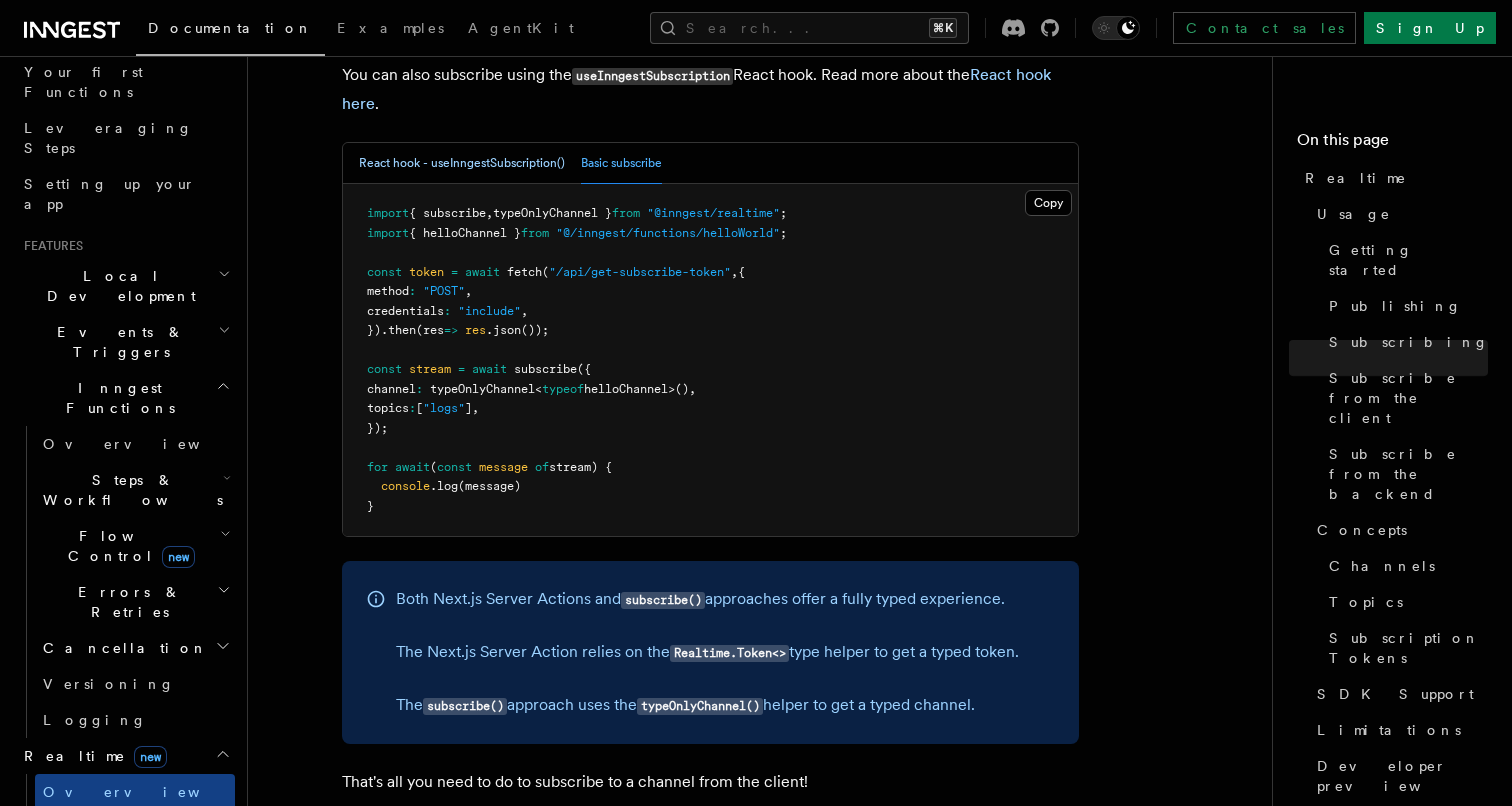 click on "React hook - useInngestSubscription()" at bounding box center [462, 163] 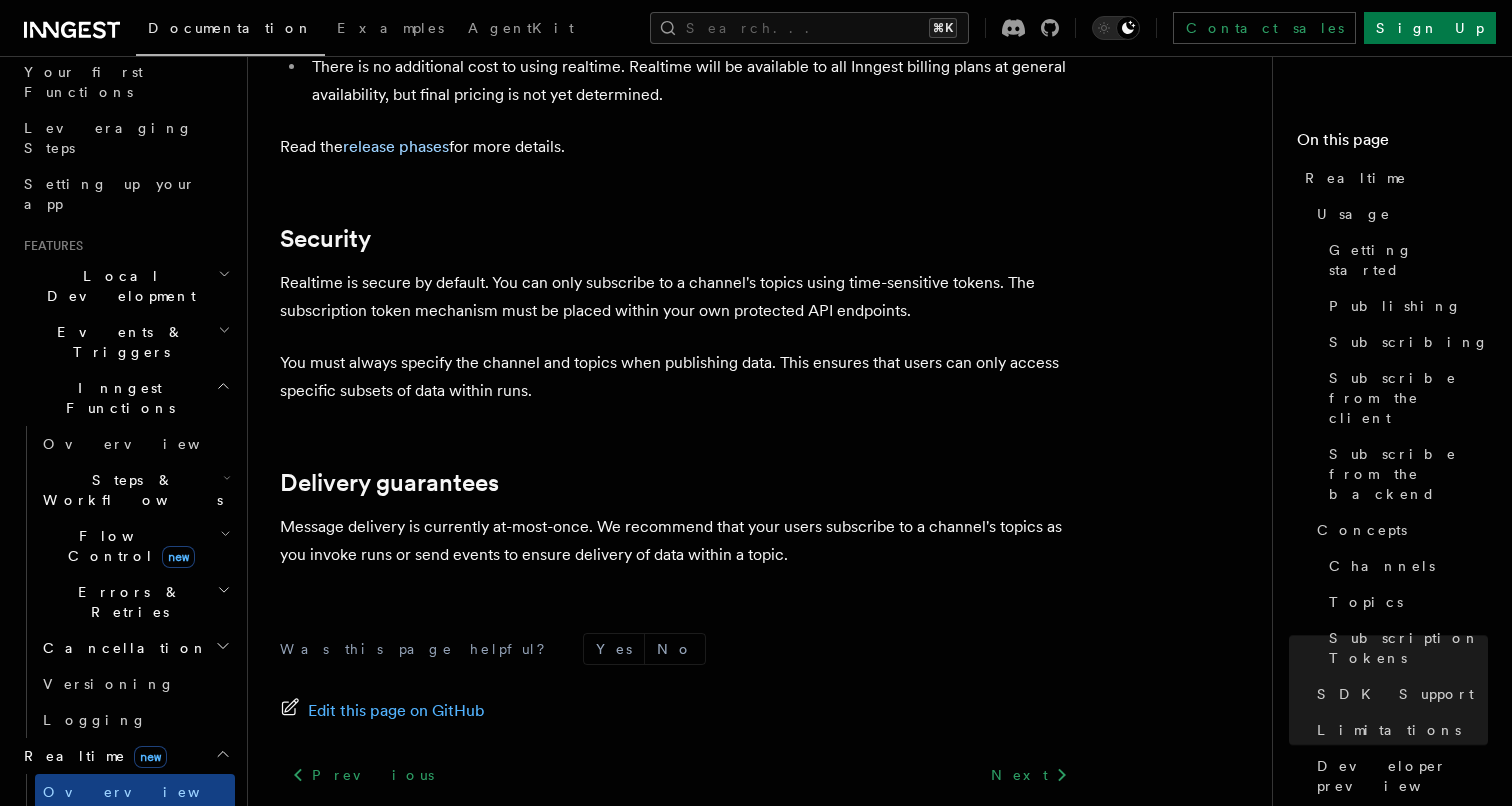 scroll, scrollTop: 6812, scrollLeft: 0, axis: vertical 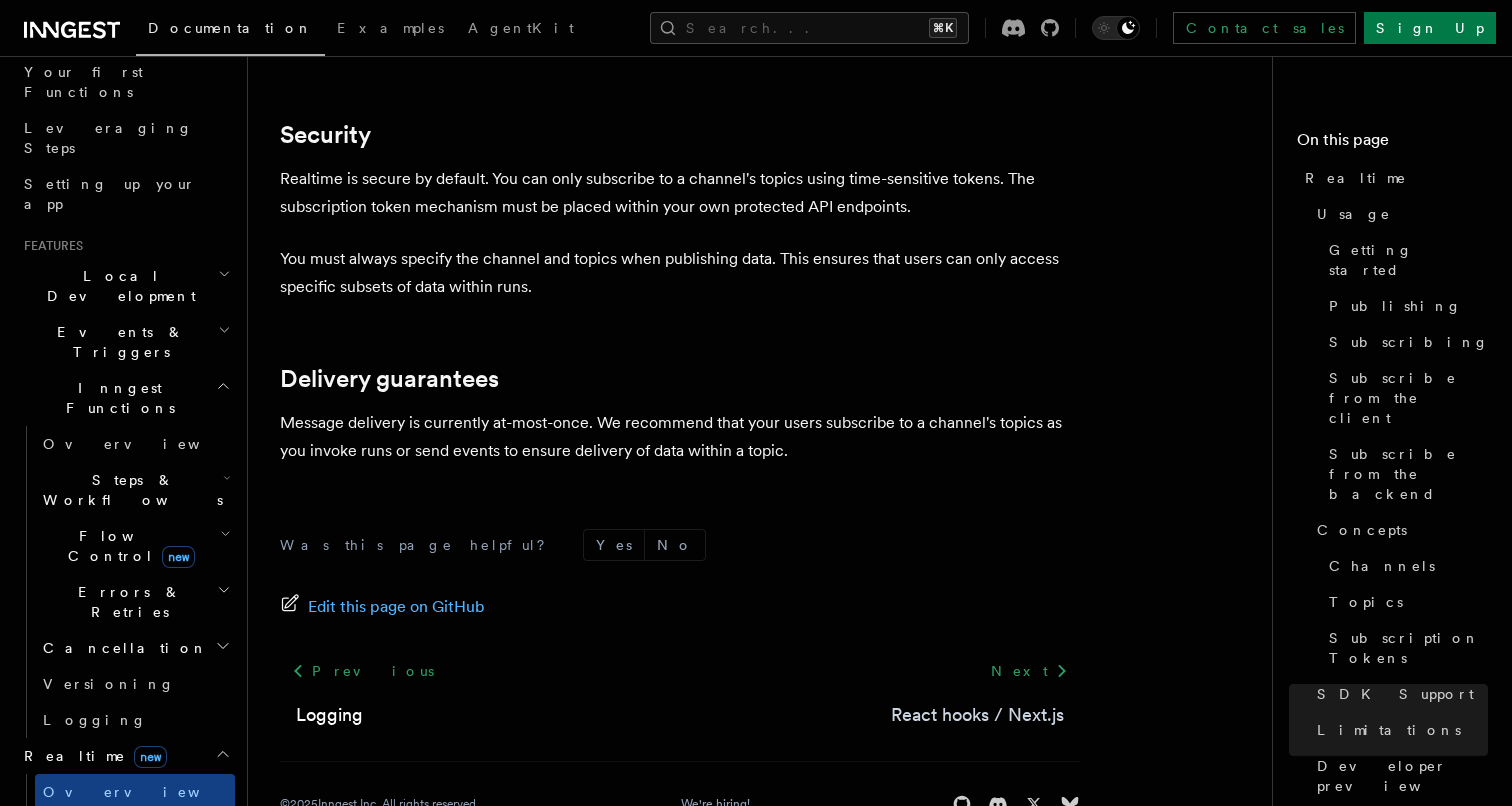 click on "React hooks / Next.js" at bounding box center (977, 715) 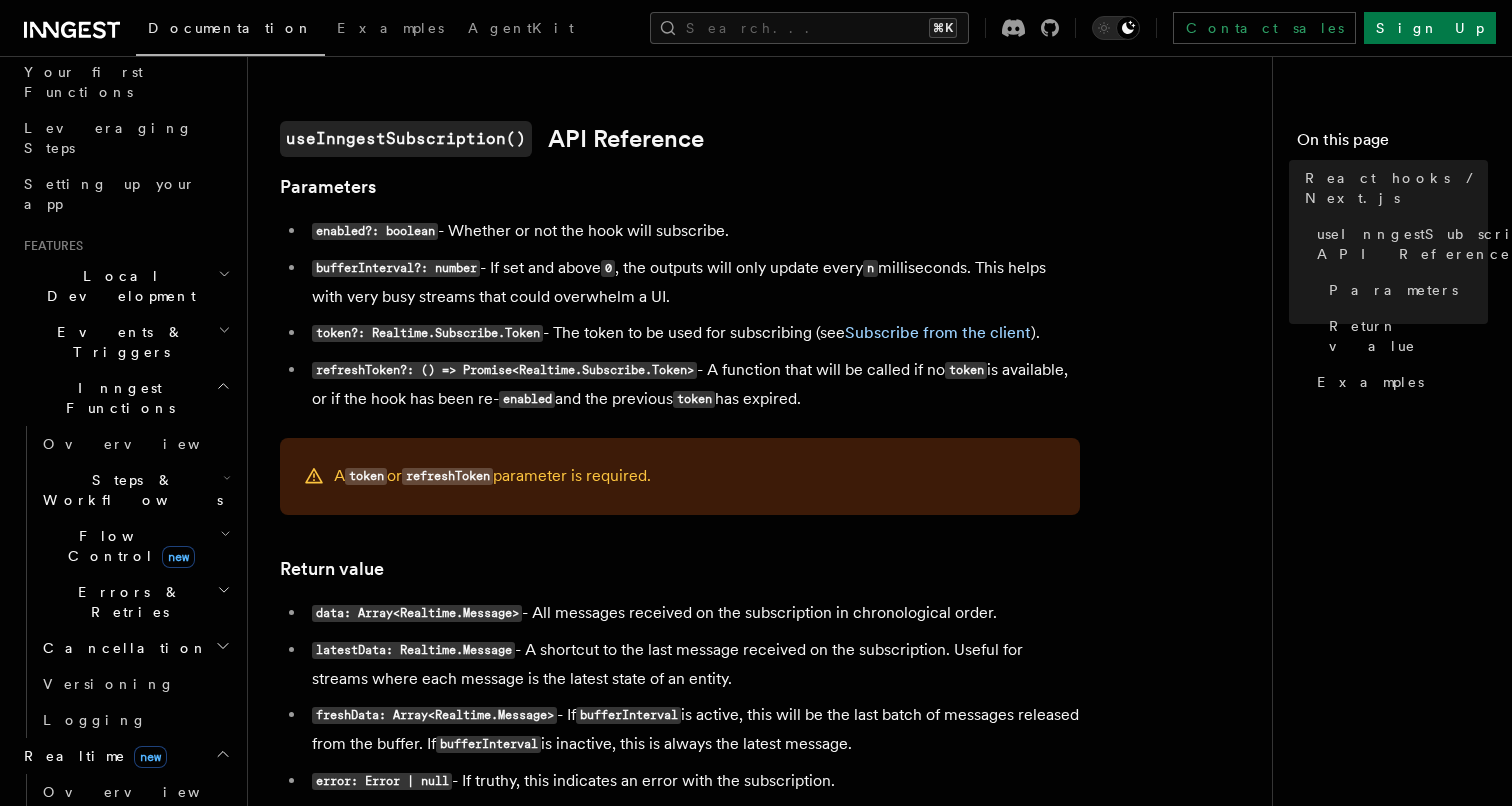 scroll, scrollTop: 1280, scrollLeft: 0, axis: vertical 